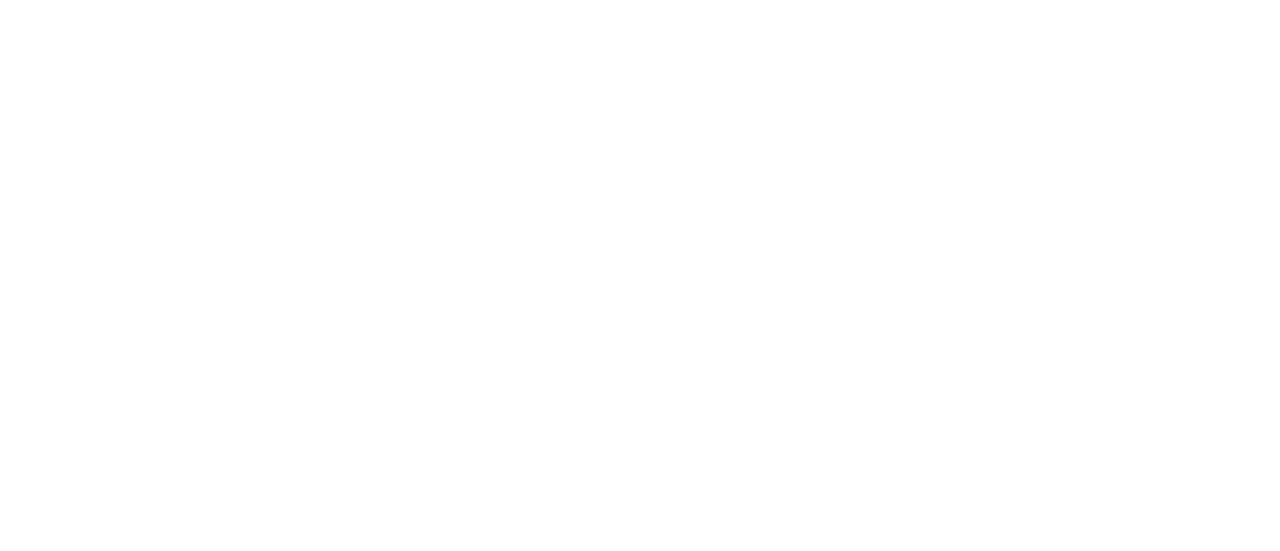 scroll, scrollTop: 0, scrollLeft: 0, axis: both 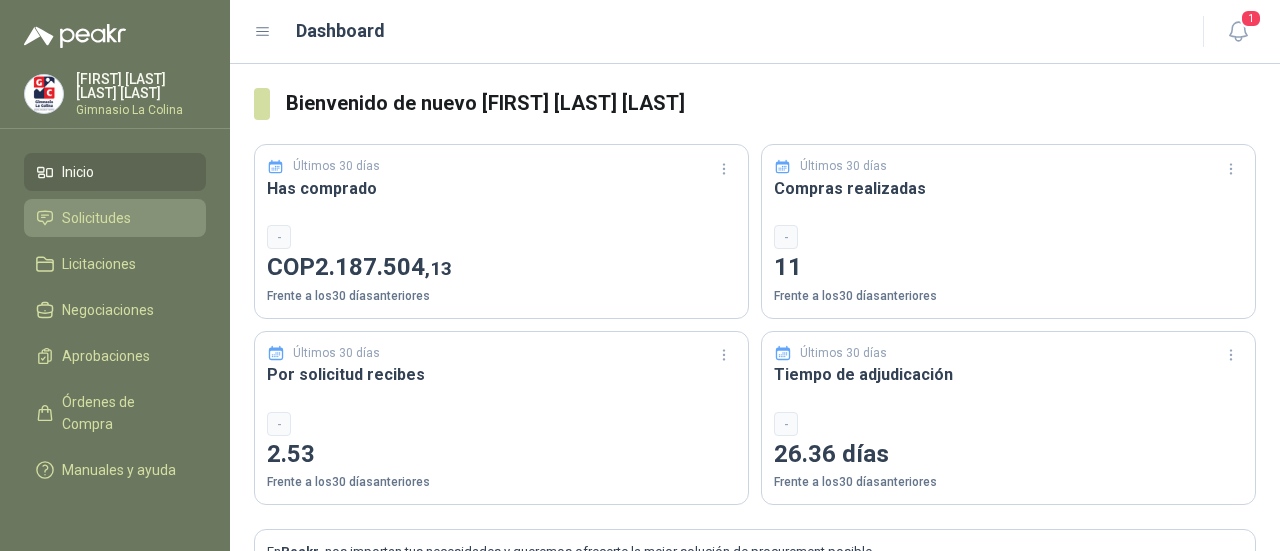 click on "Solicitudes" at bounding box center [96, 218] 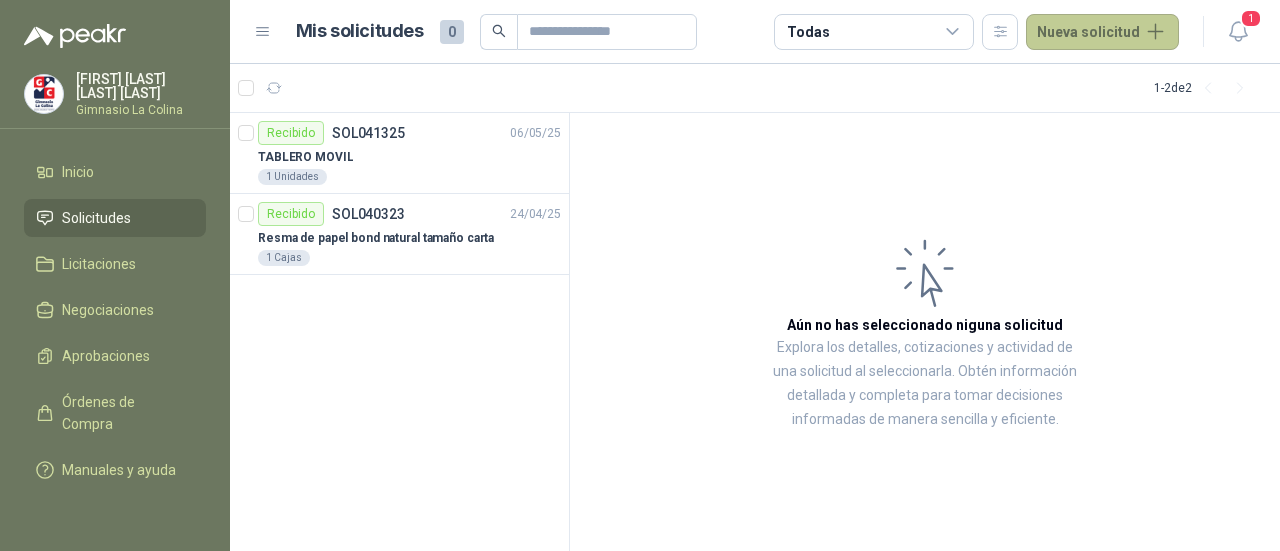 click on "Nueva solicitud" at bounding box center (1102, 32) 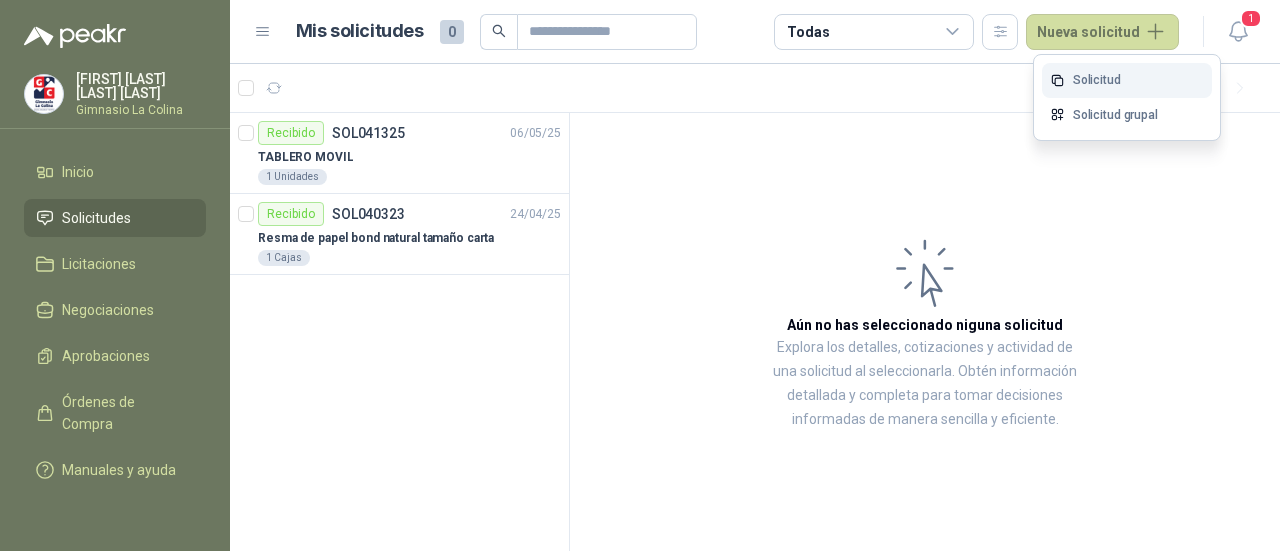 click on "Solicitud" at bounding box center [1127, 80] 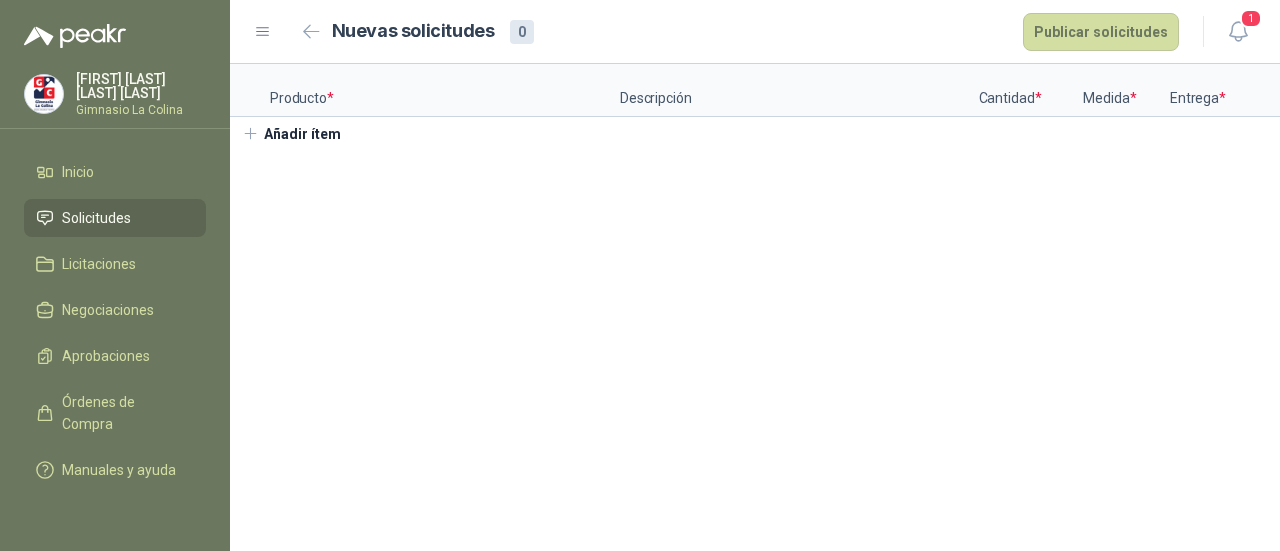 type 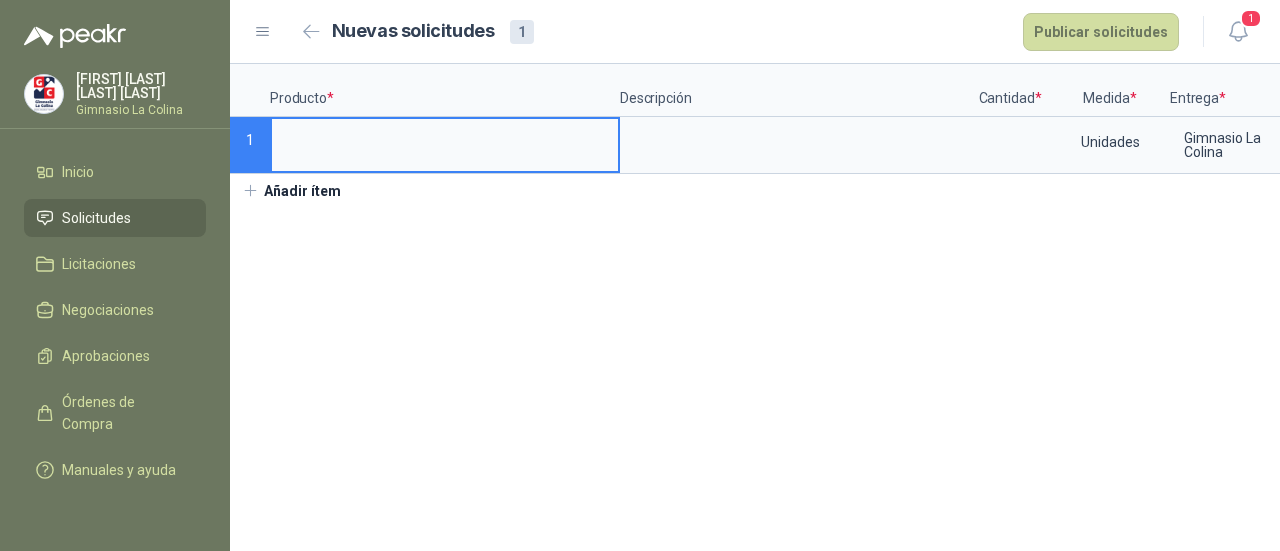 type on "*" 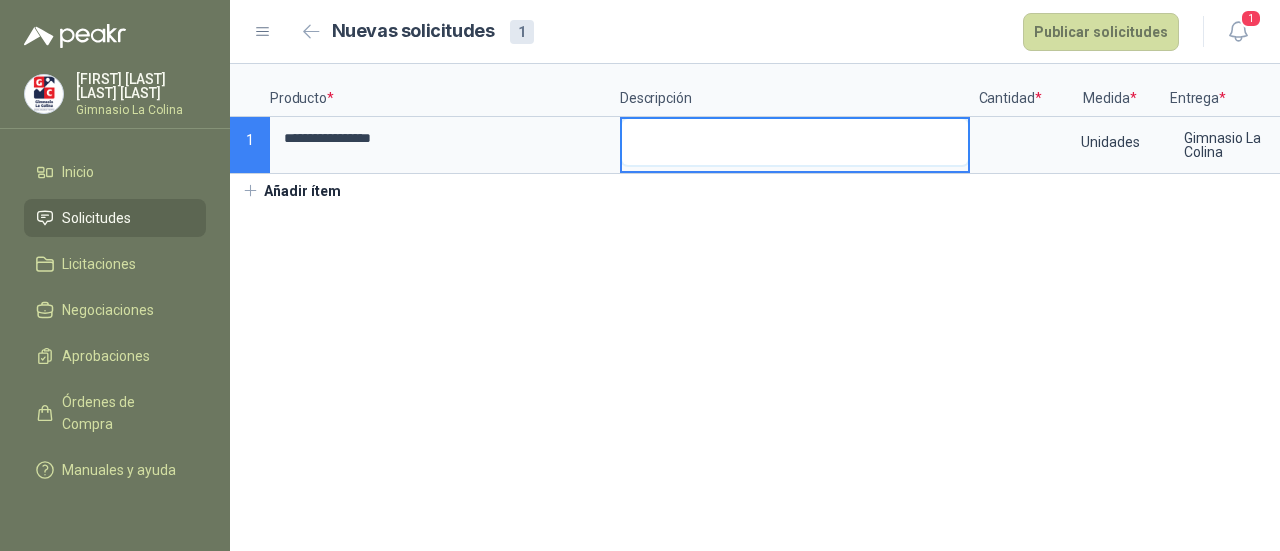 click at bounding box center [795, 142] 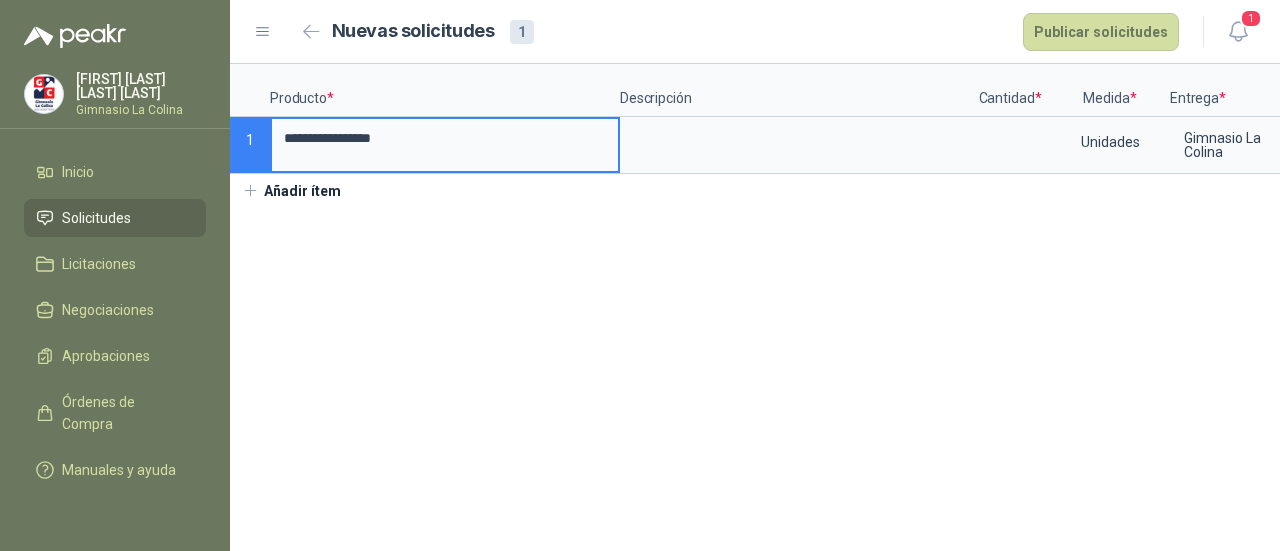 click on "**********" at bounding box center [445, 138] 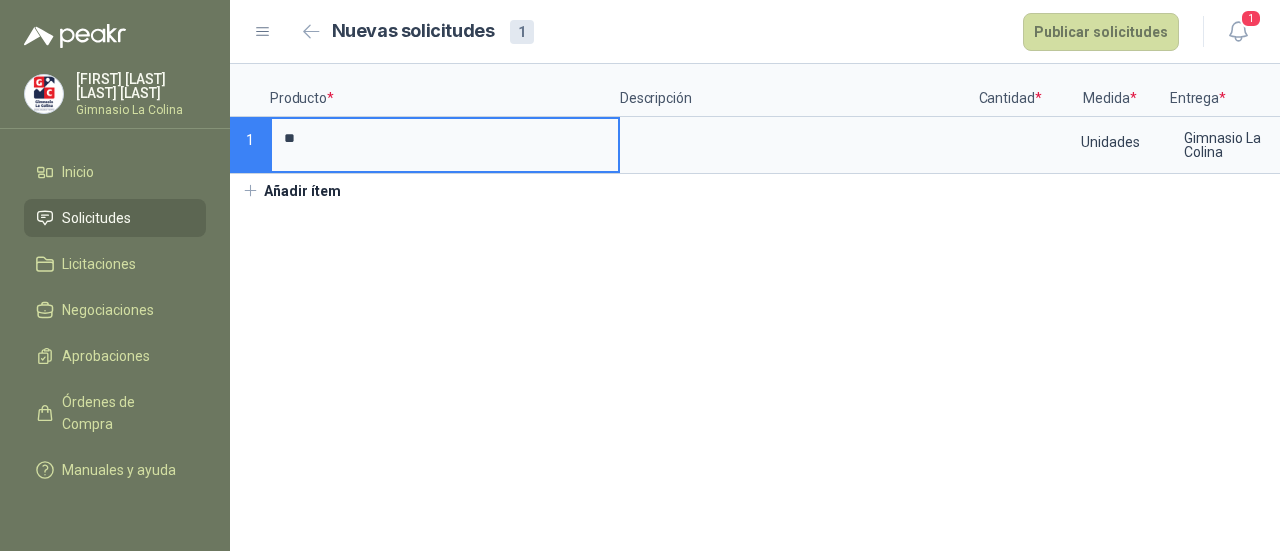 type on "*" 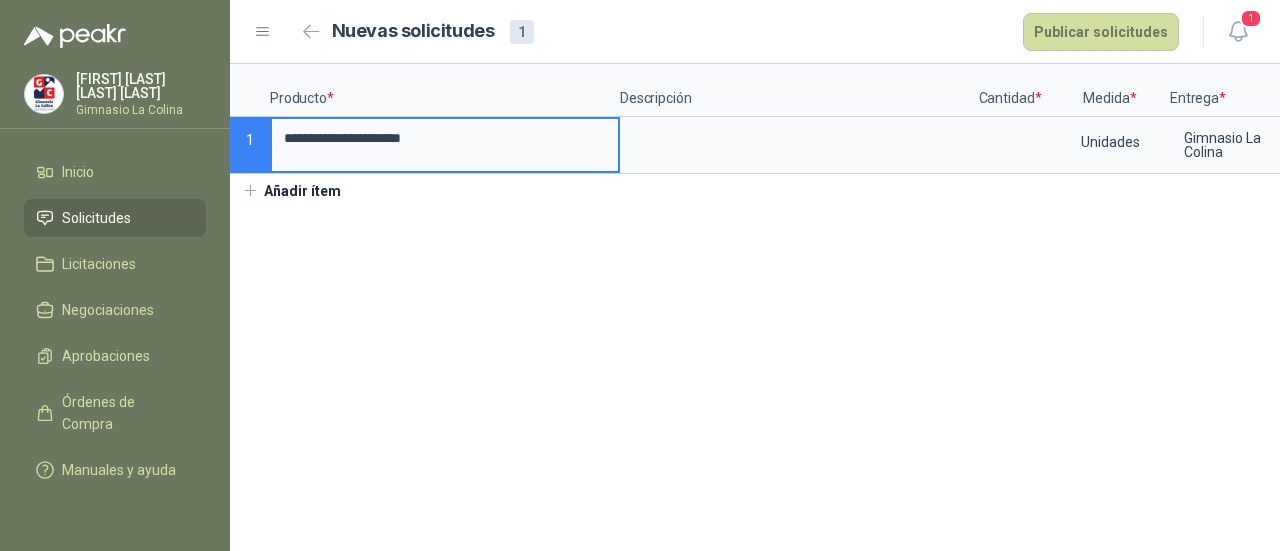 type on "**********" 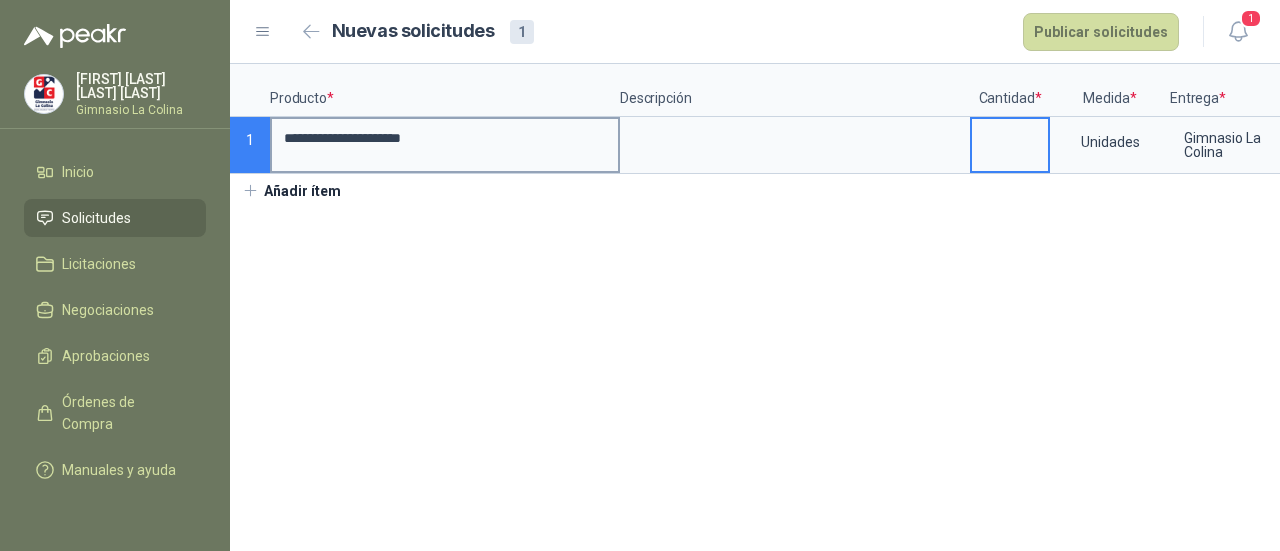 scroll, scrollTop: 0, scrollLeft: 142, axis: horizontal 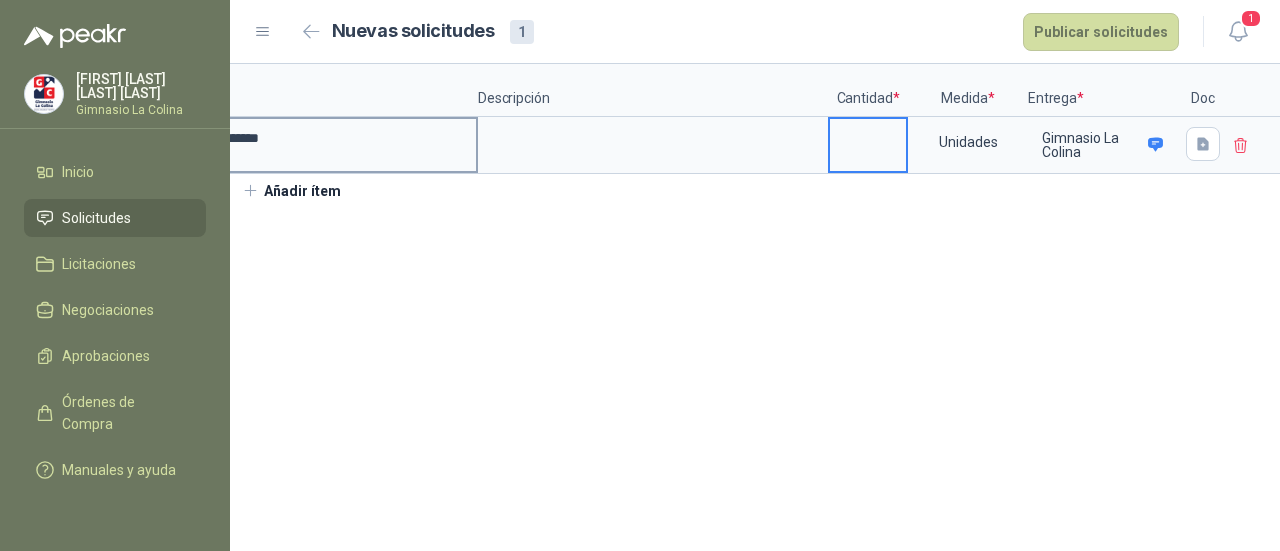 type 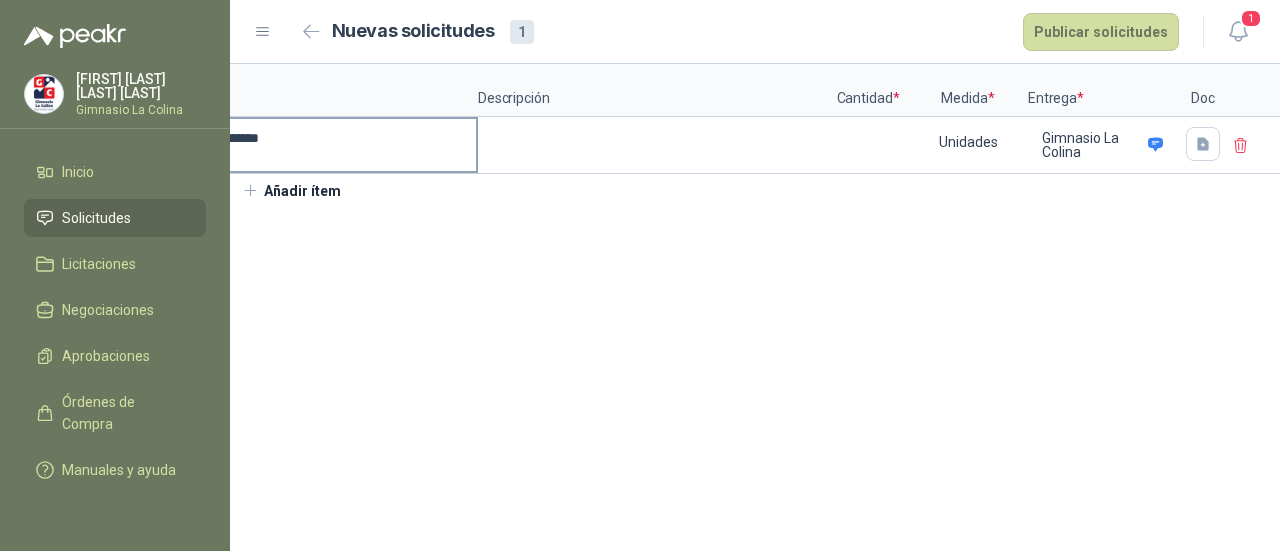 click at bounding box center [1203, 144] 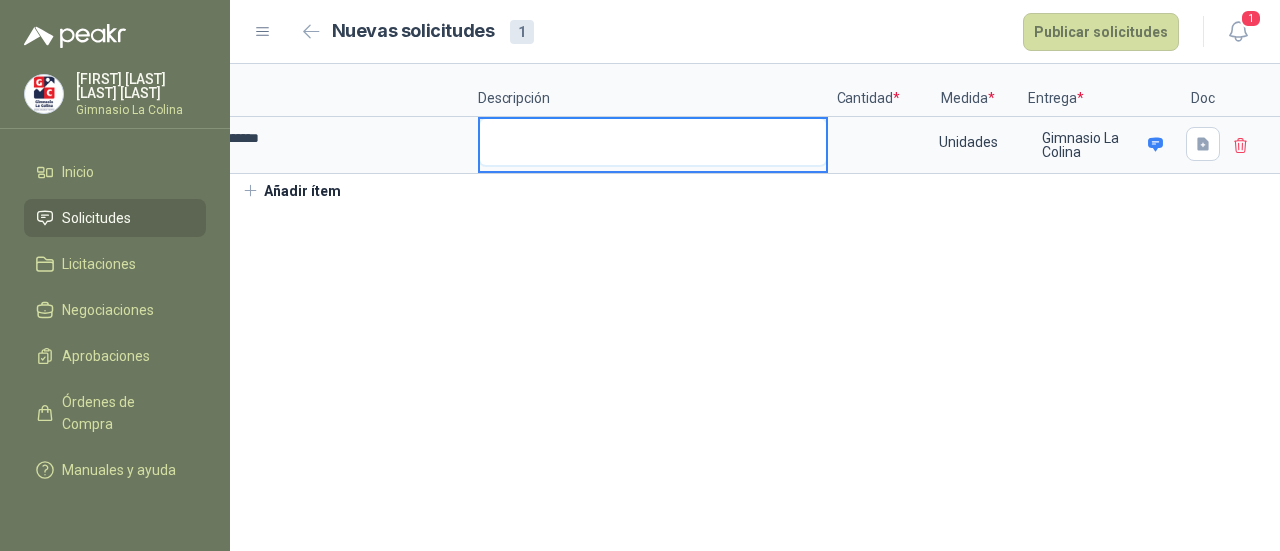 click at bounding box center (653, 142) 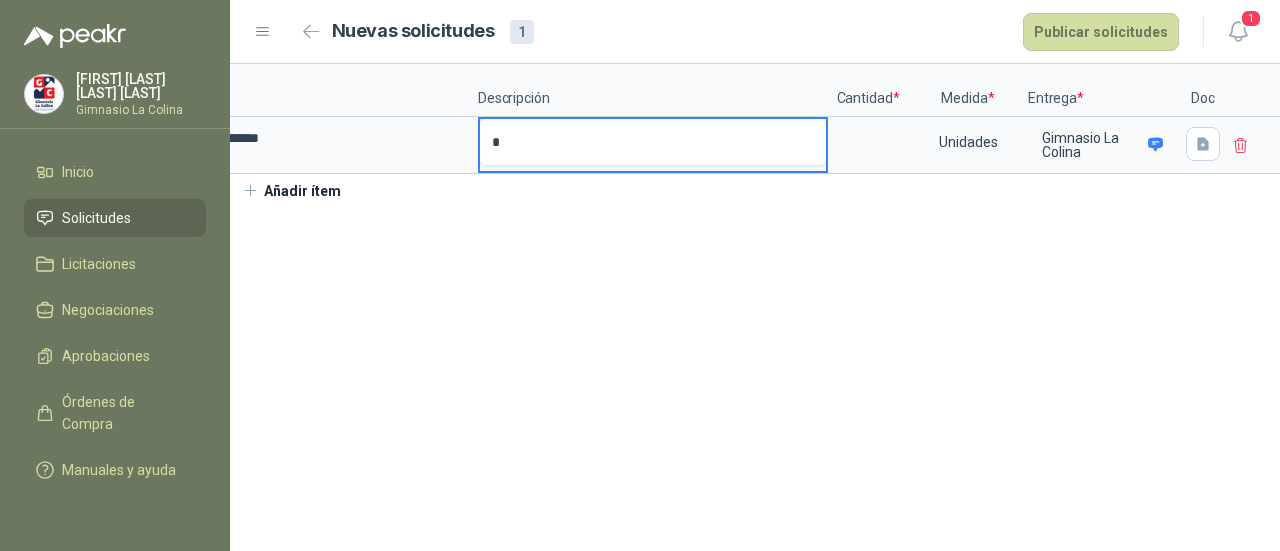 type 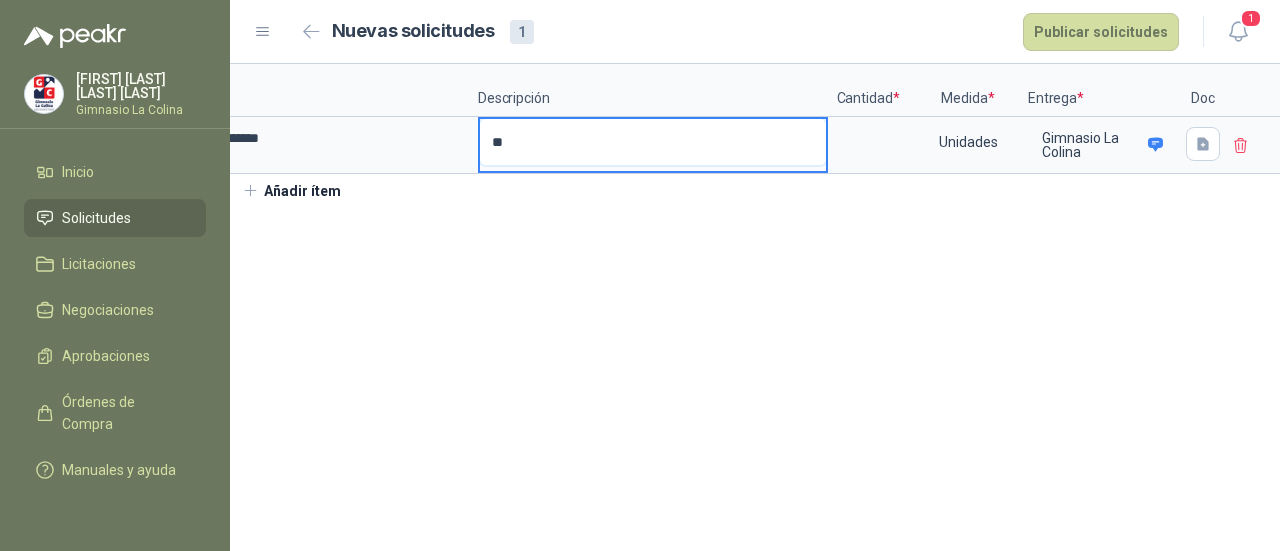 type 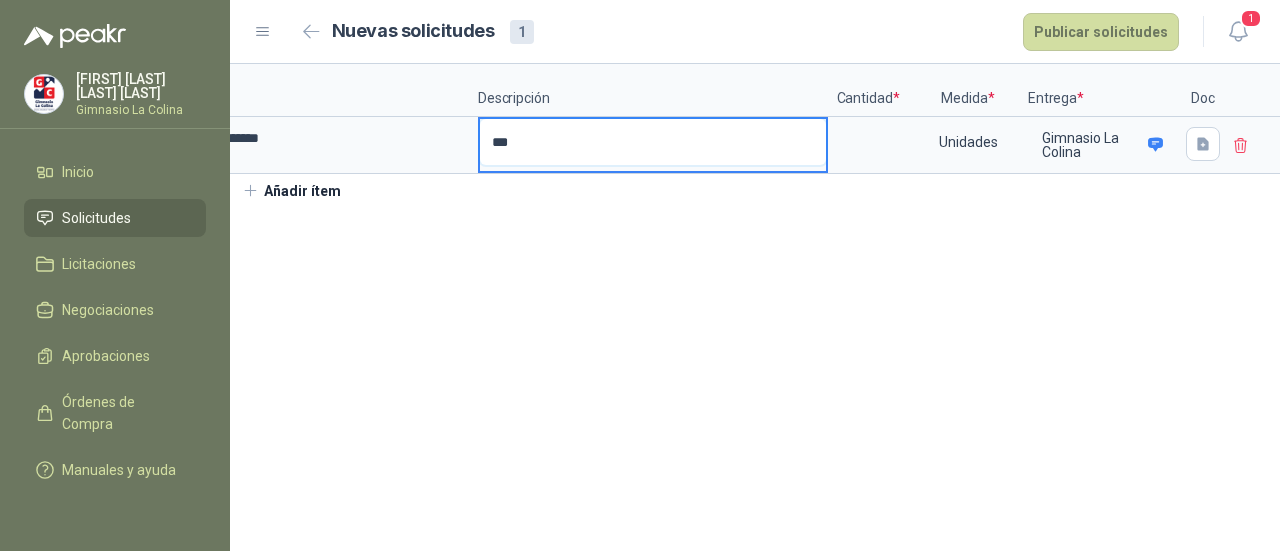 type 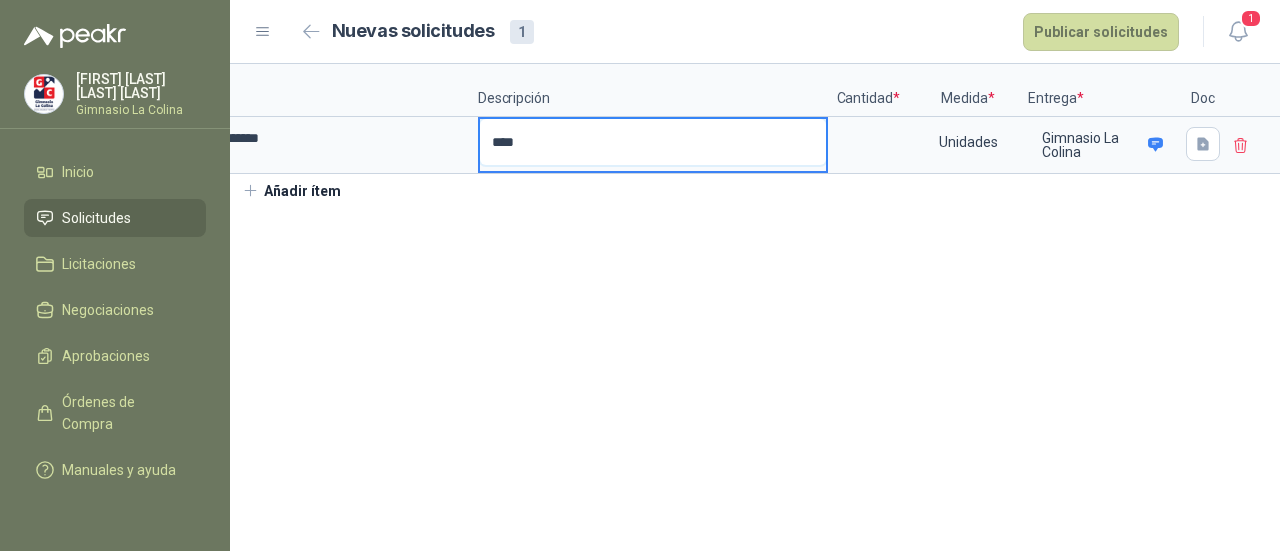 type 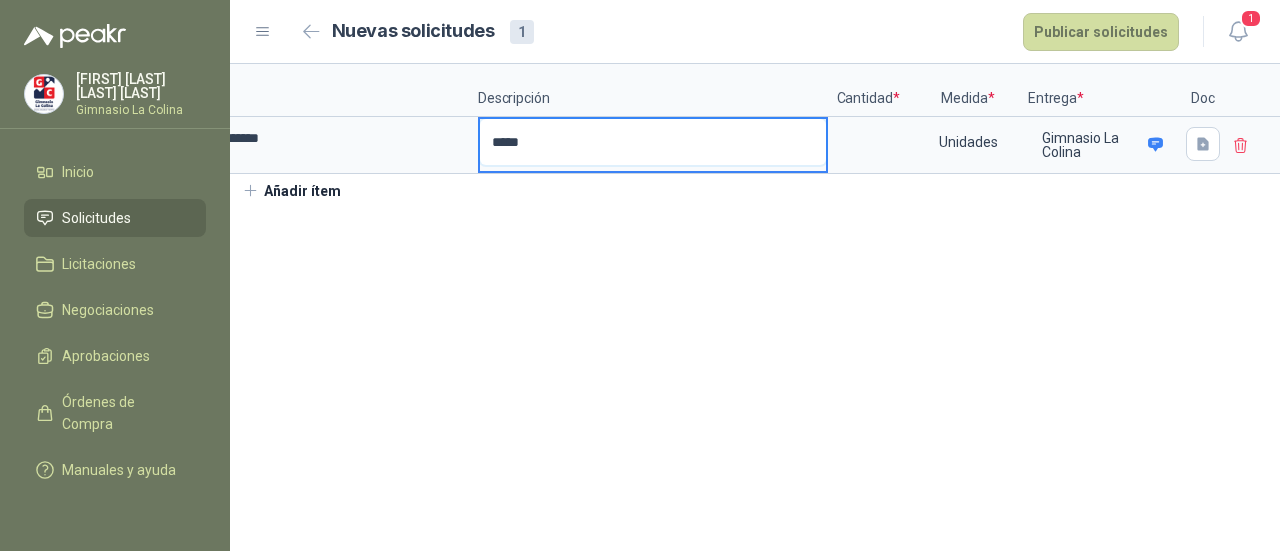 type 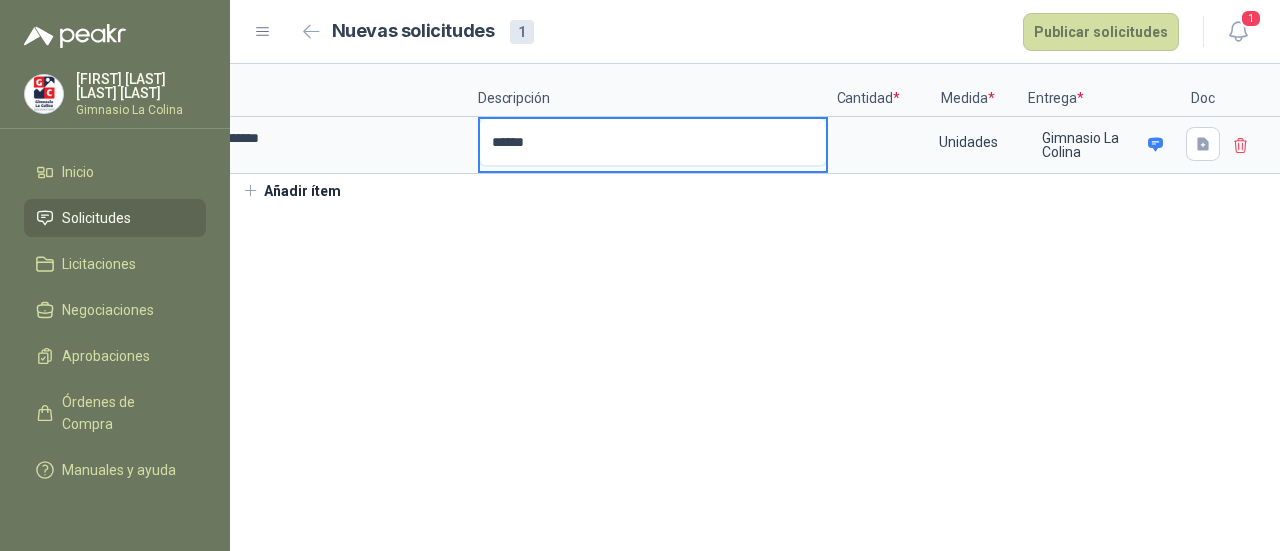 type 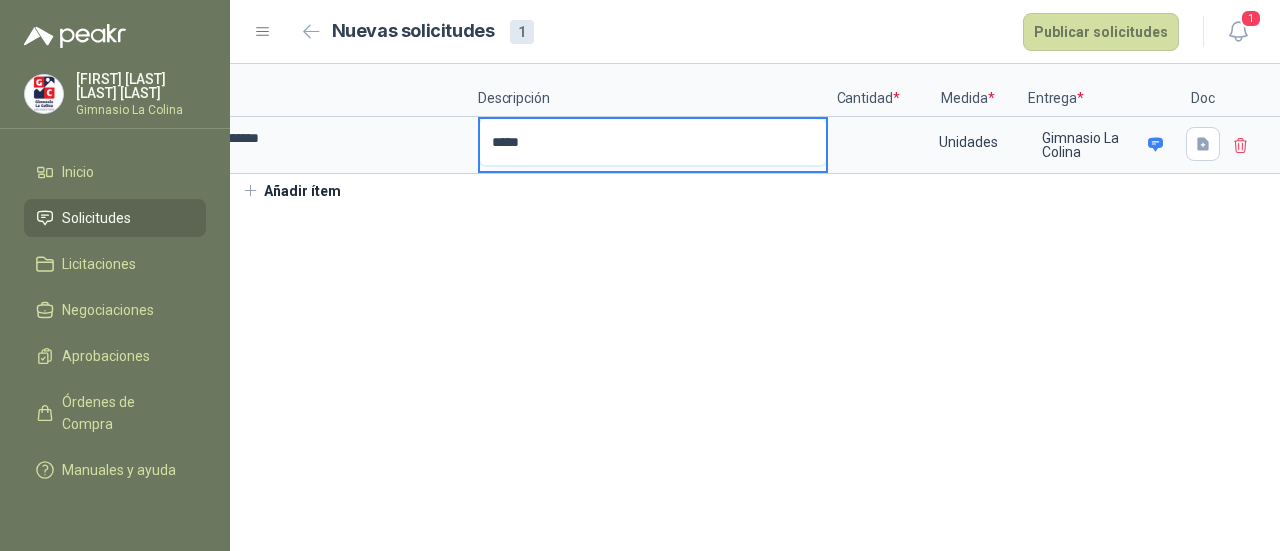 type 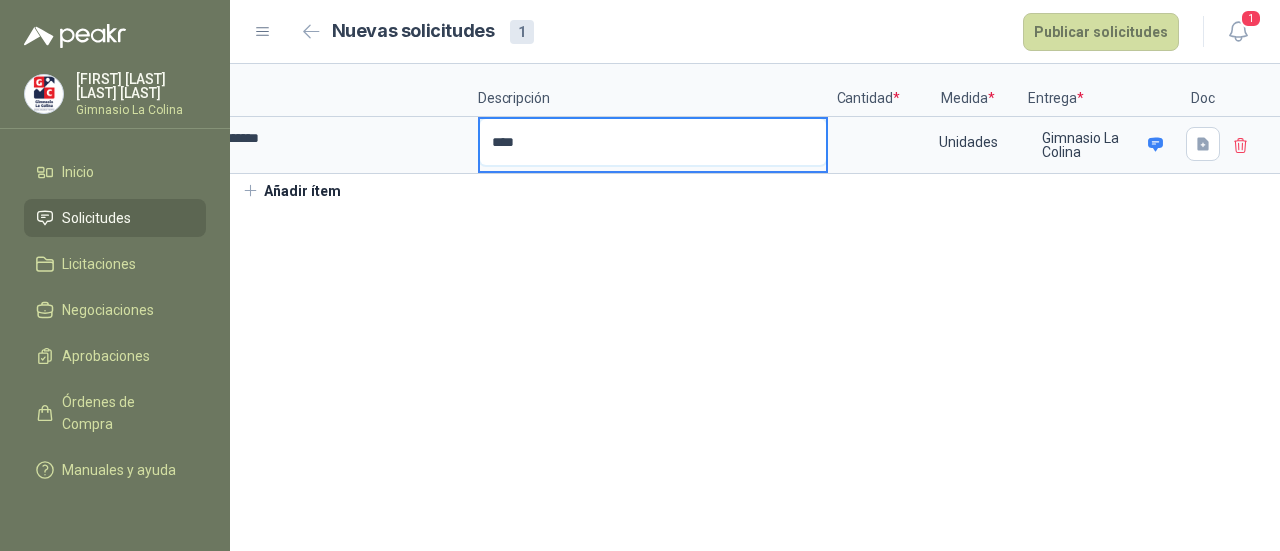 type 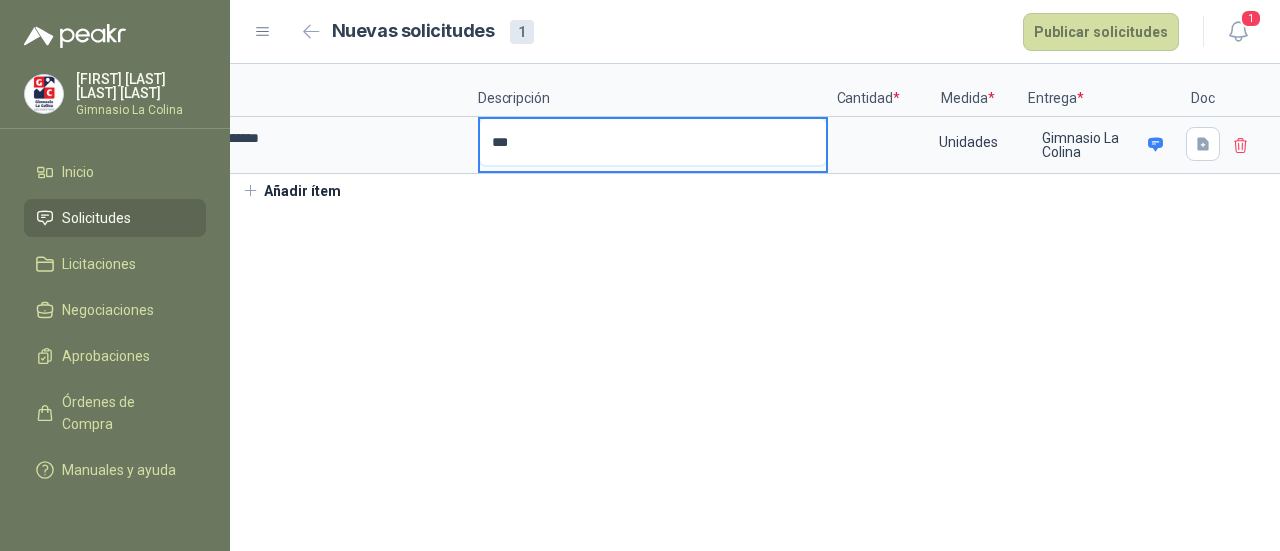 type 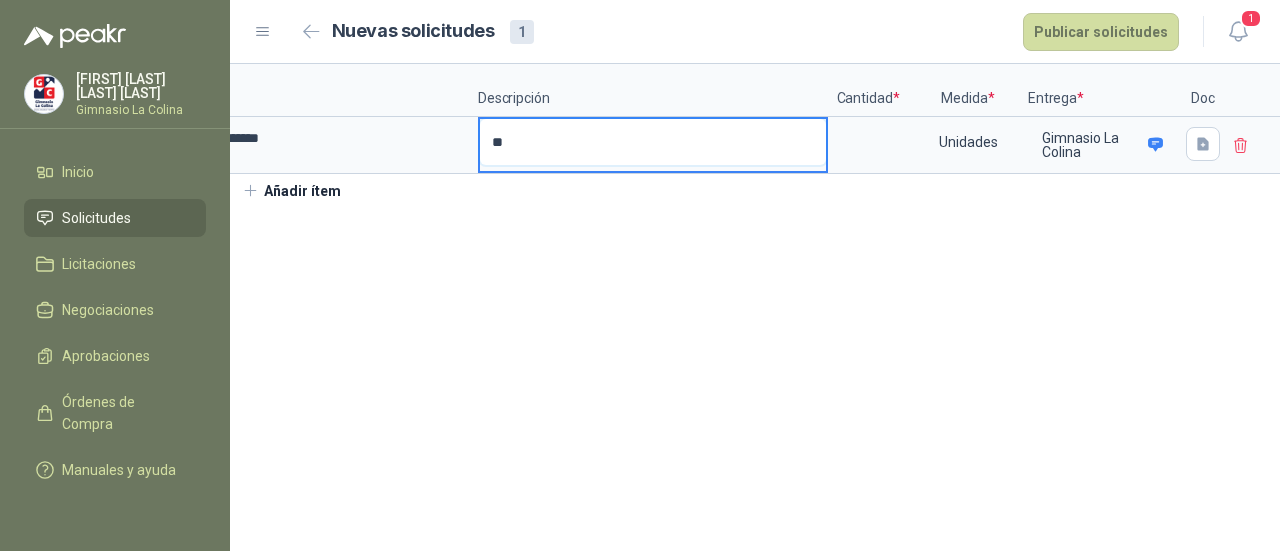 type 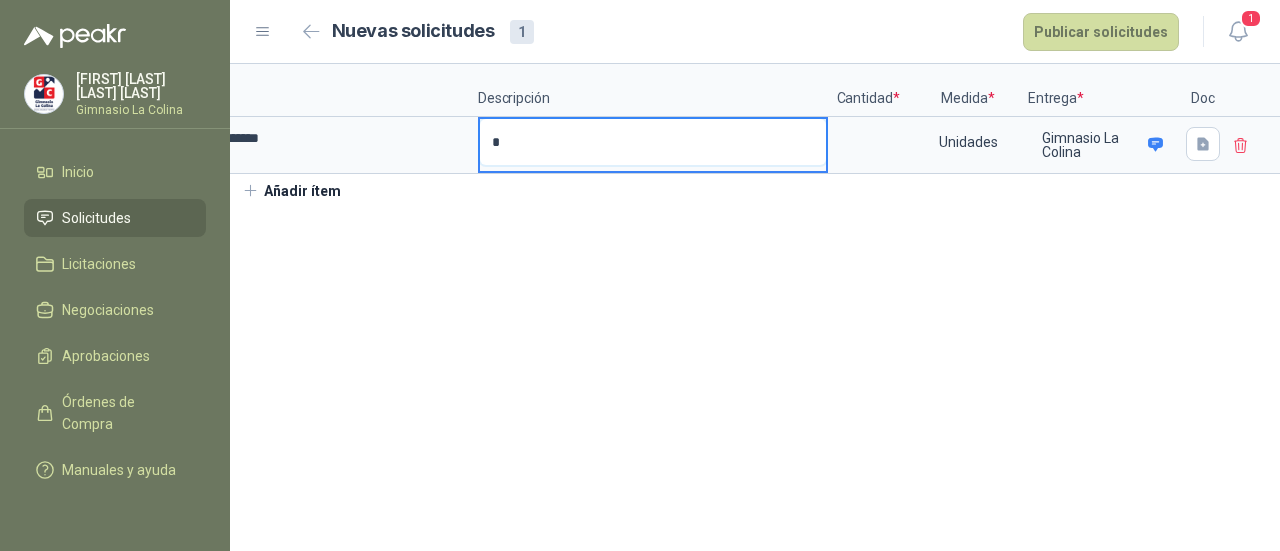 type 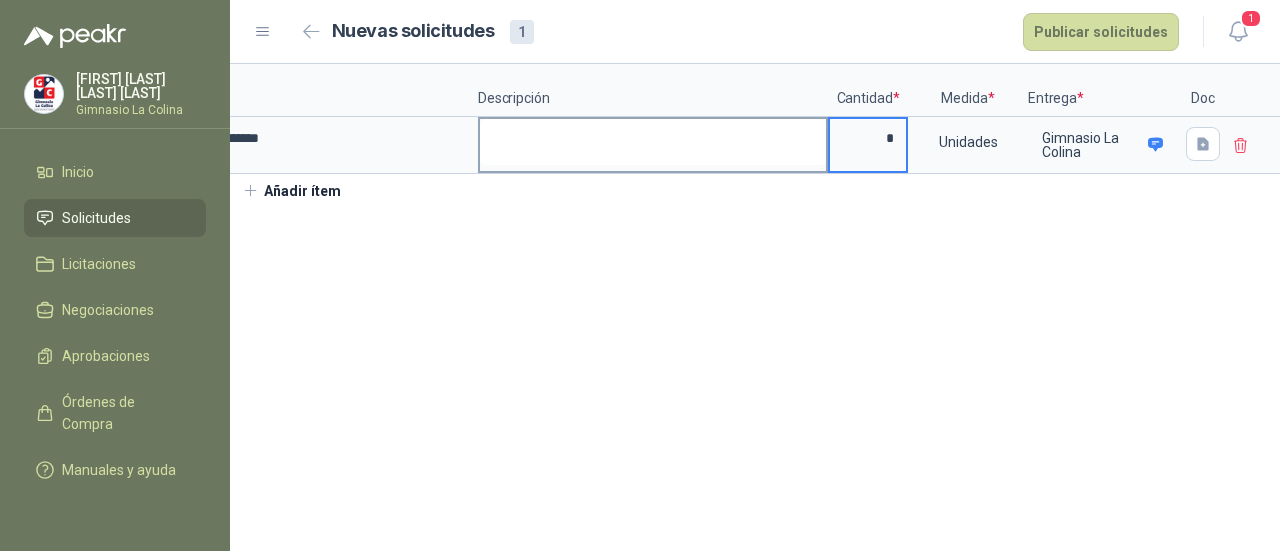 type on "*" 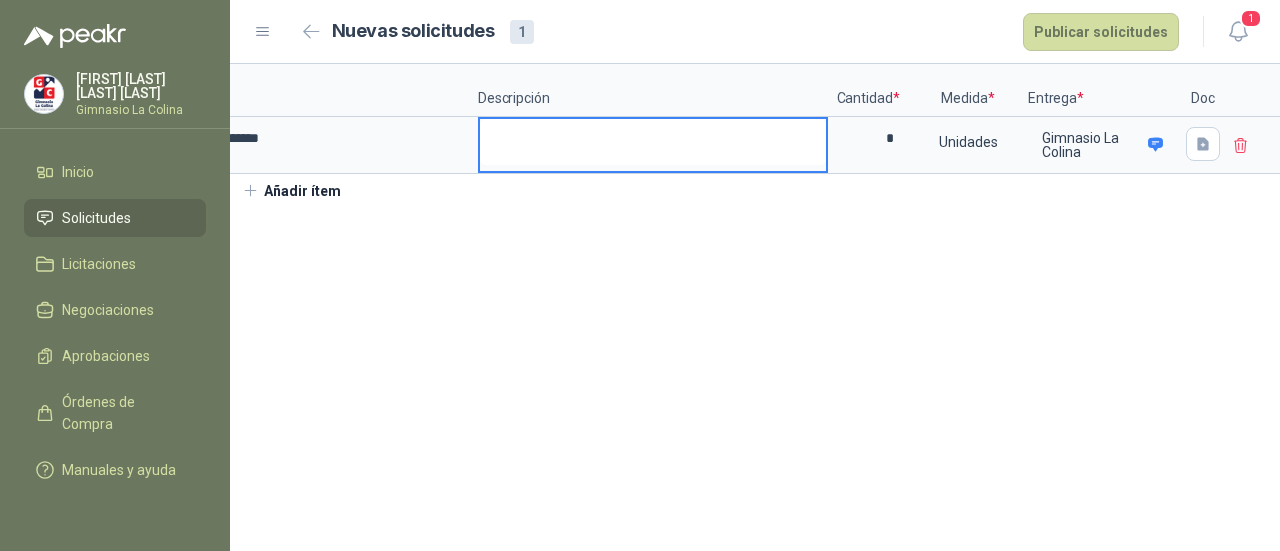 click at bounding box center (653, 142) 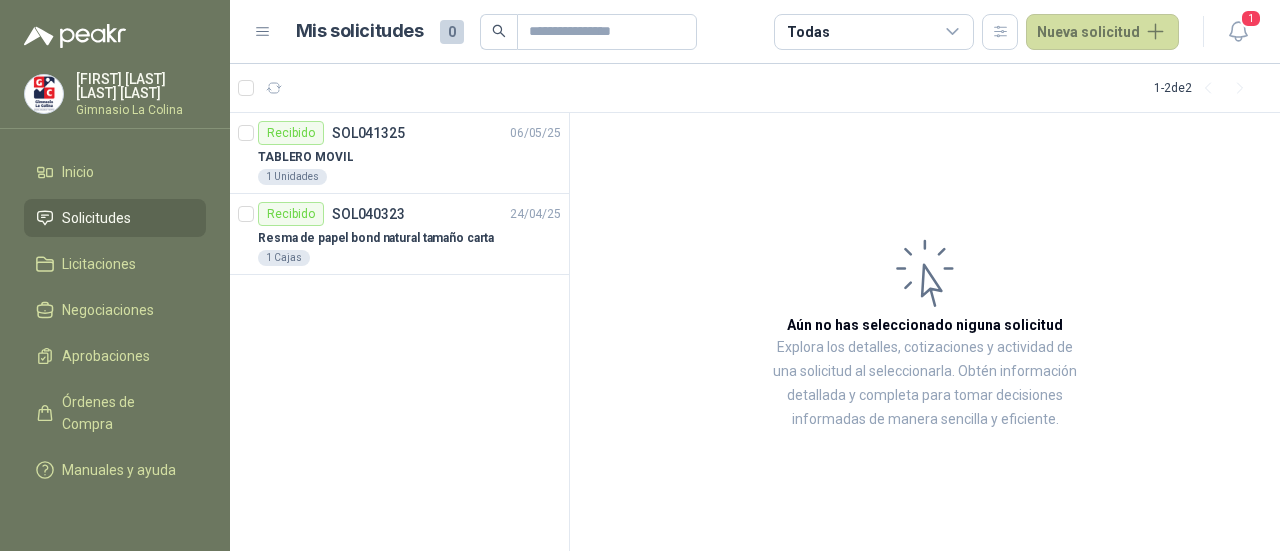 click on "Aún no has seleccionado niguna solicitud Explora los detalles, cotizaciones y actividad de una solicitud al seleccionarla. Obtén información detallada y   completa para tomar decisiones informadas de manera sencilla y eficiente." at bounding box center (925, 332) 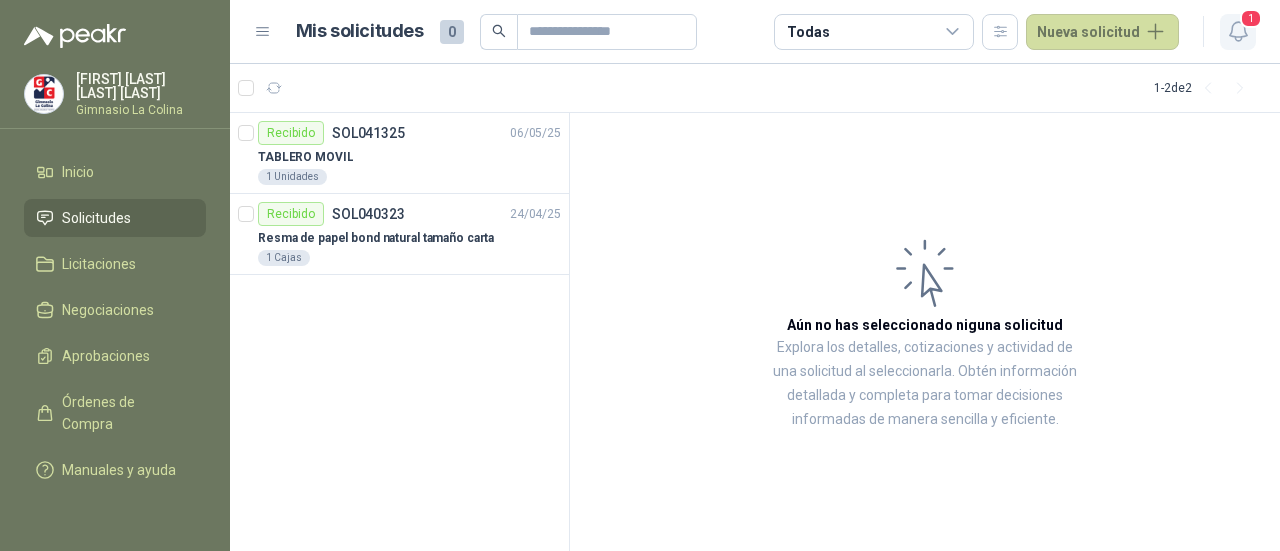 click on "1" at bounding box center [1251, 18] 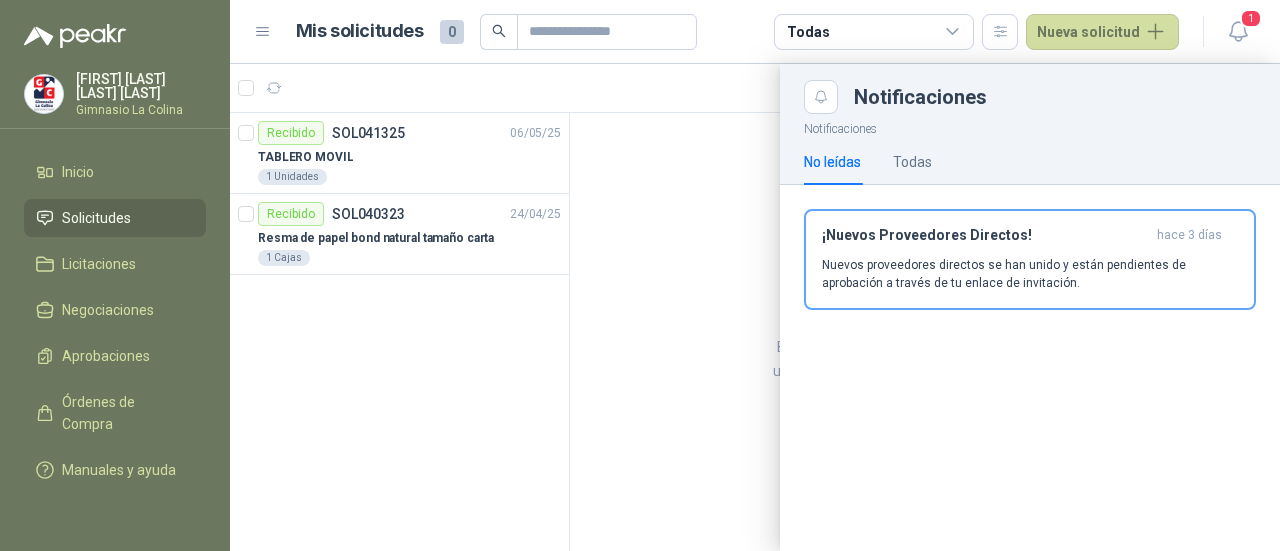 click on "Notificaciones No leídas Todas ¡Nuevos Proveedores Directos! hace 3 días   Nuevos proveedores directos se han unido y están pendientes de aprobación a través de tu enlace de invitación." at bounding box center (1030, 332) 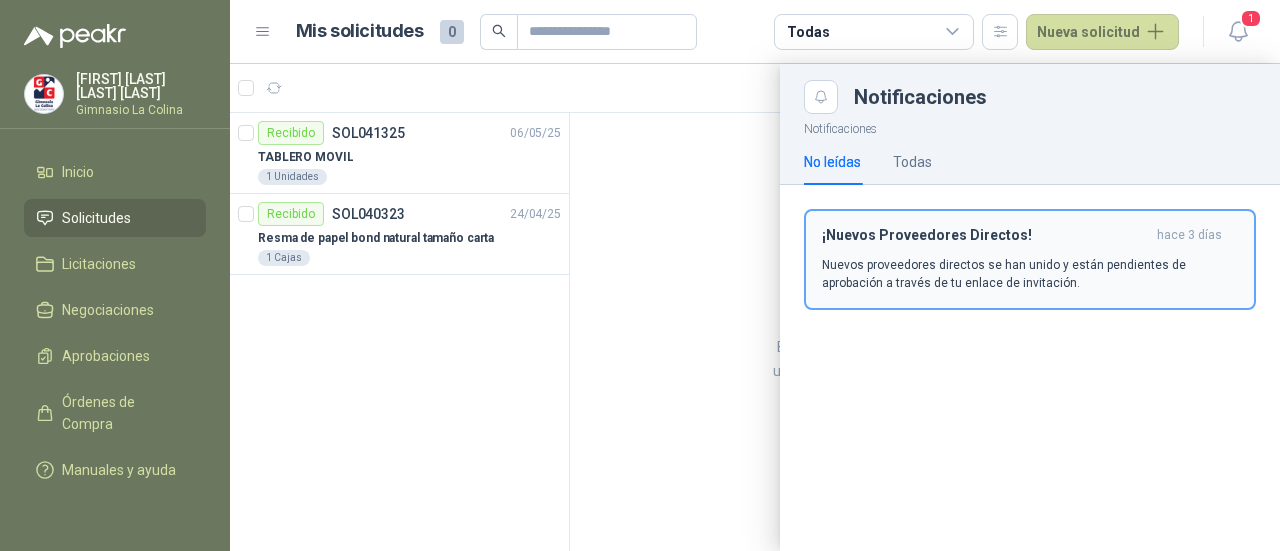 click on "Nuevos proveedores directos se han unido y están pendientes de aprobación a través de tu enlace de invitación." at bounding box center (1030, 274) 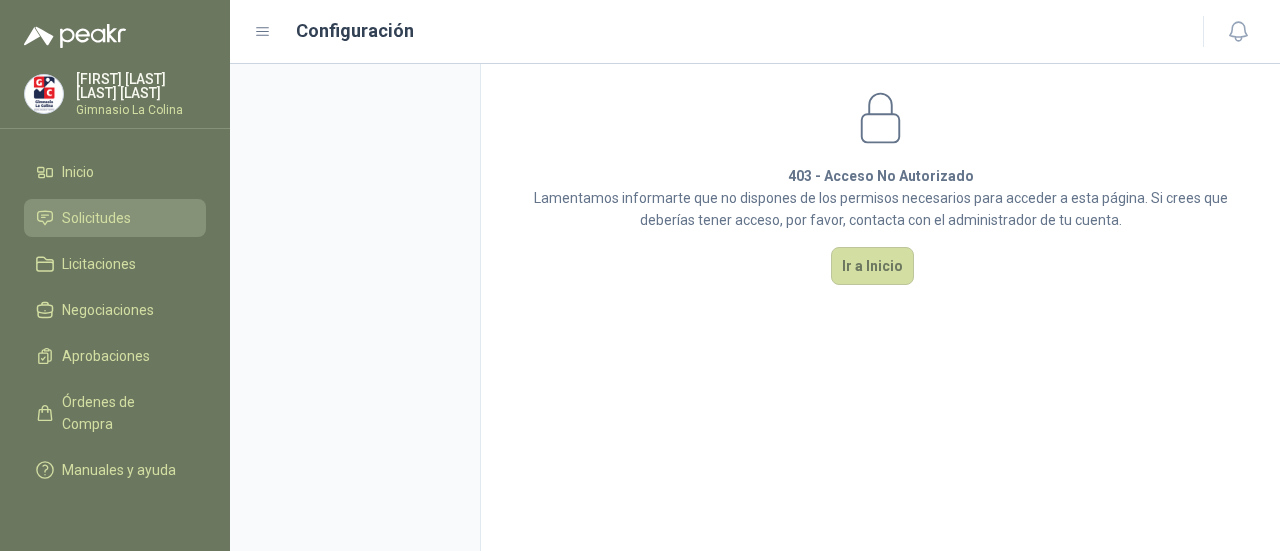 click on "Solicitudes" at bounding box center (115, 218) 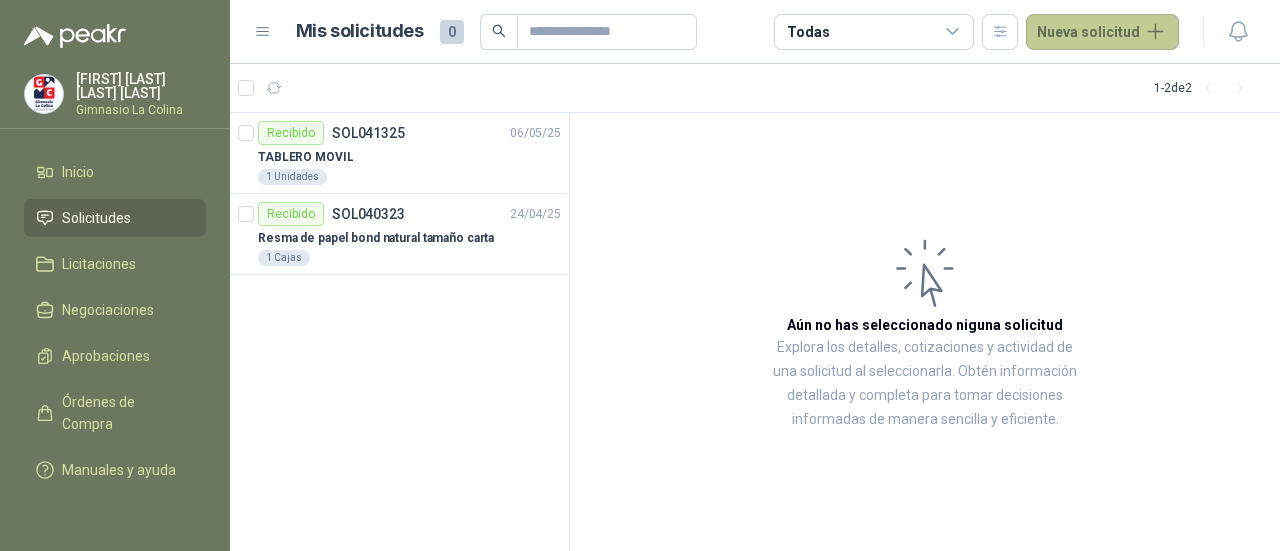click on "Nueva solicitud" at bounding box center (1102, 32) 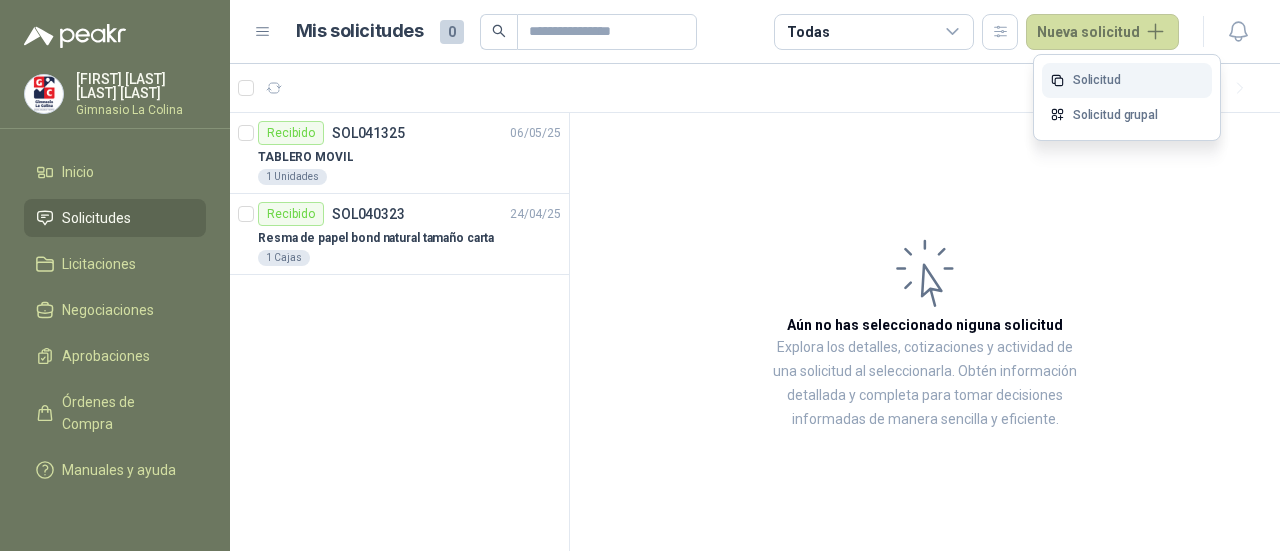 click on "Solicitud" at bounding box center (1127, 80) 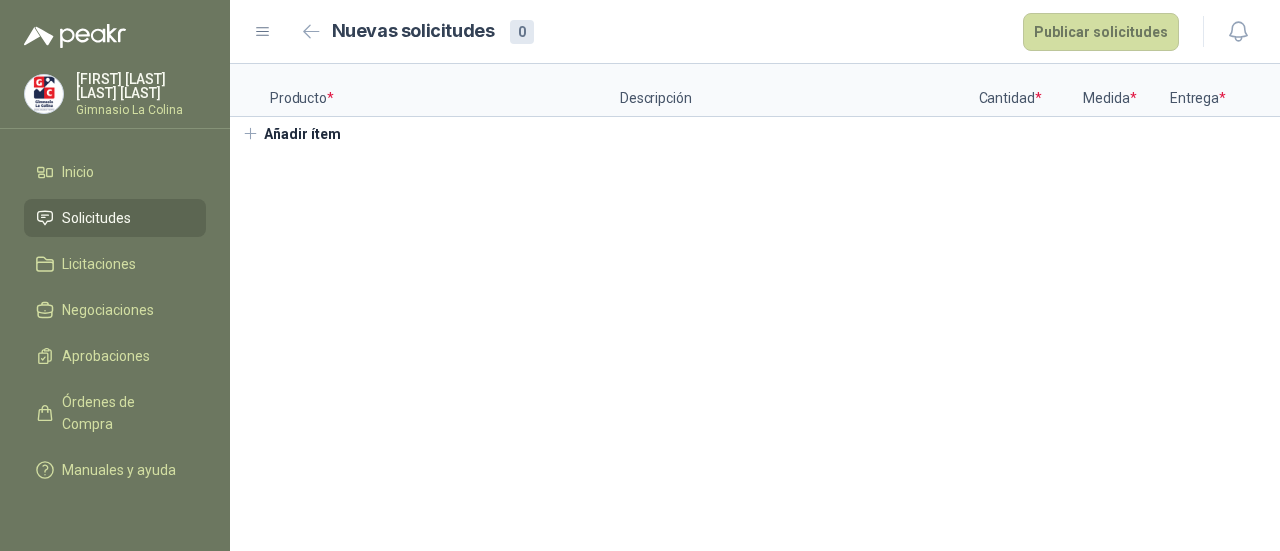 type 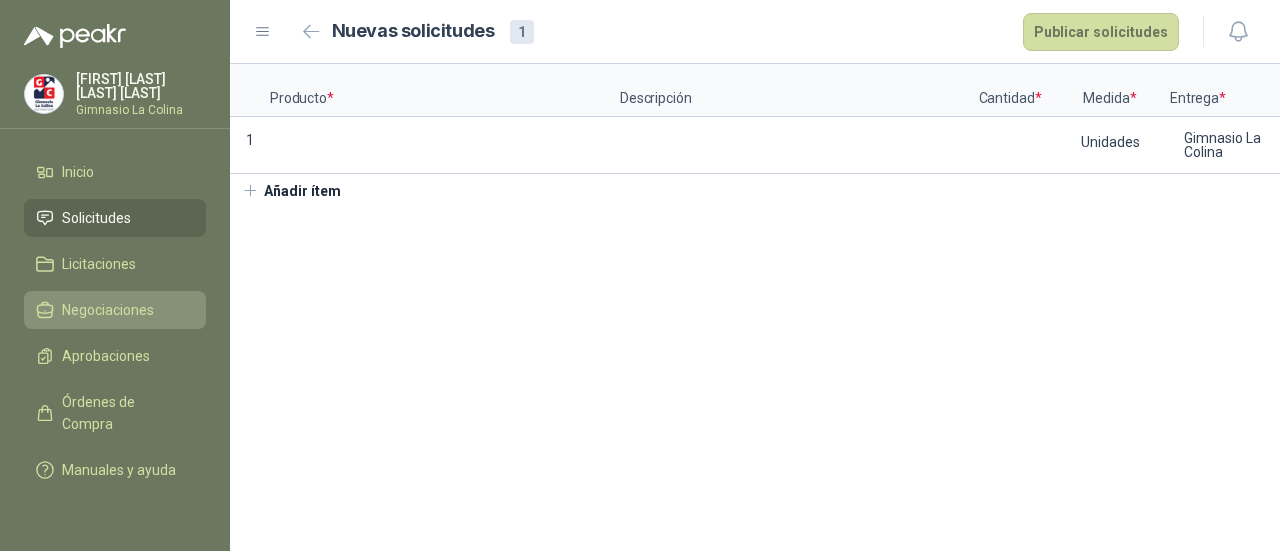 click on "Negociaciones" at bounding box center (108, 310) 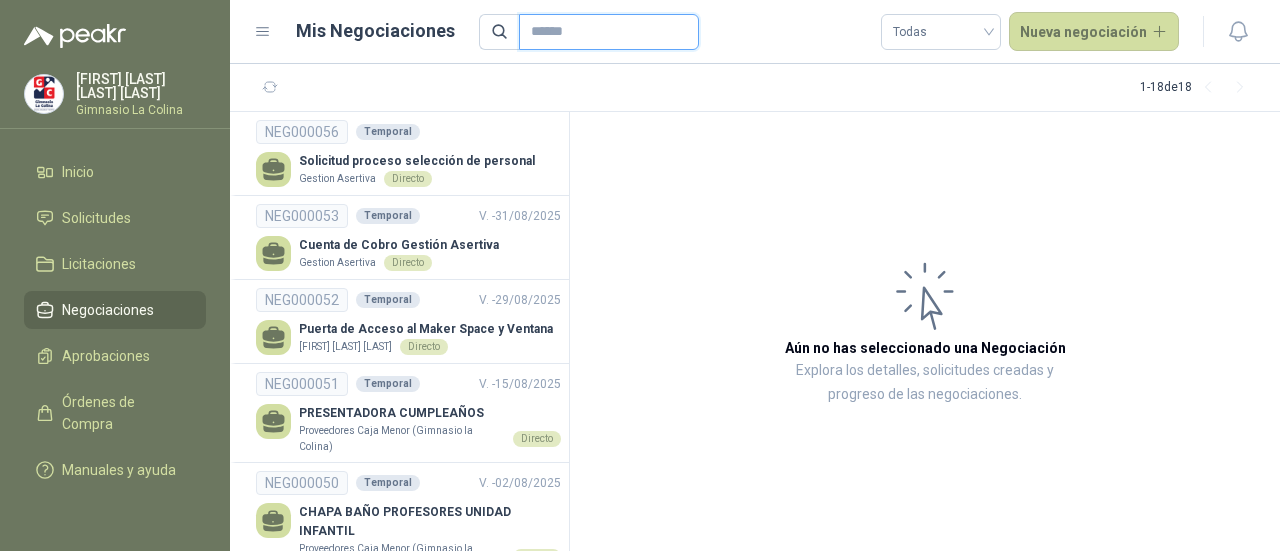 click at bounding box center (601, 32) 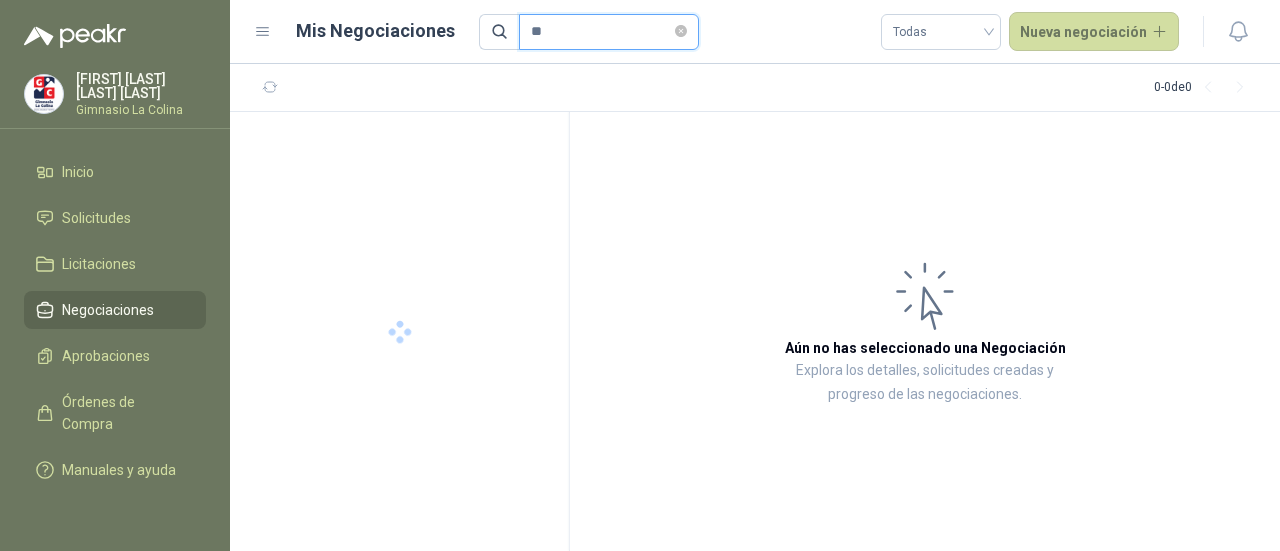 type on "*" 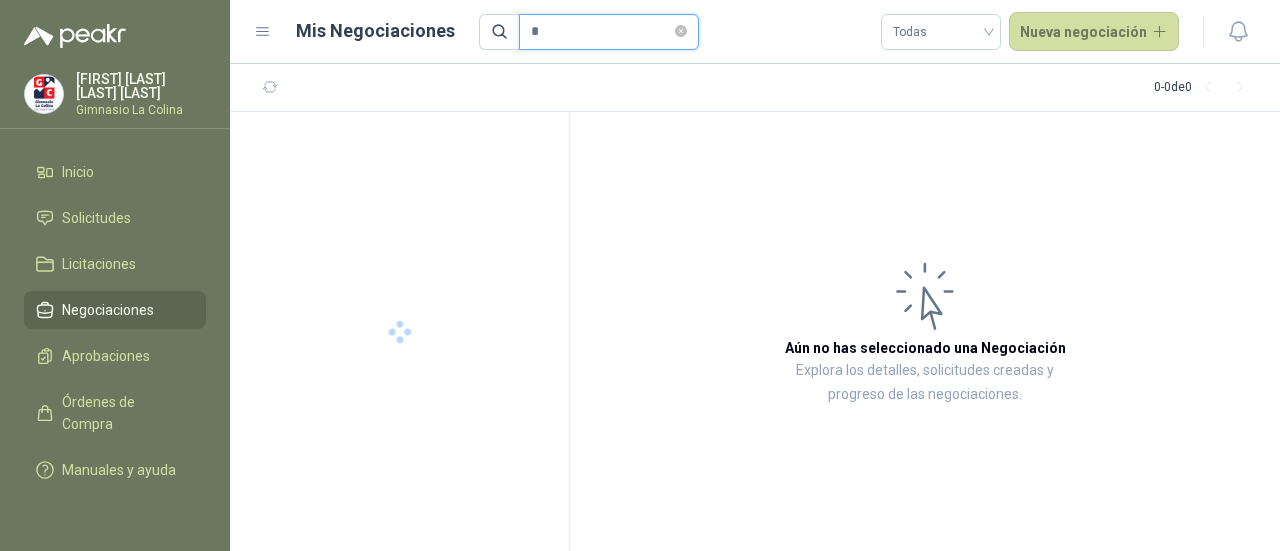 type 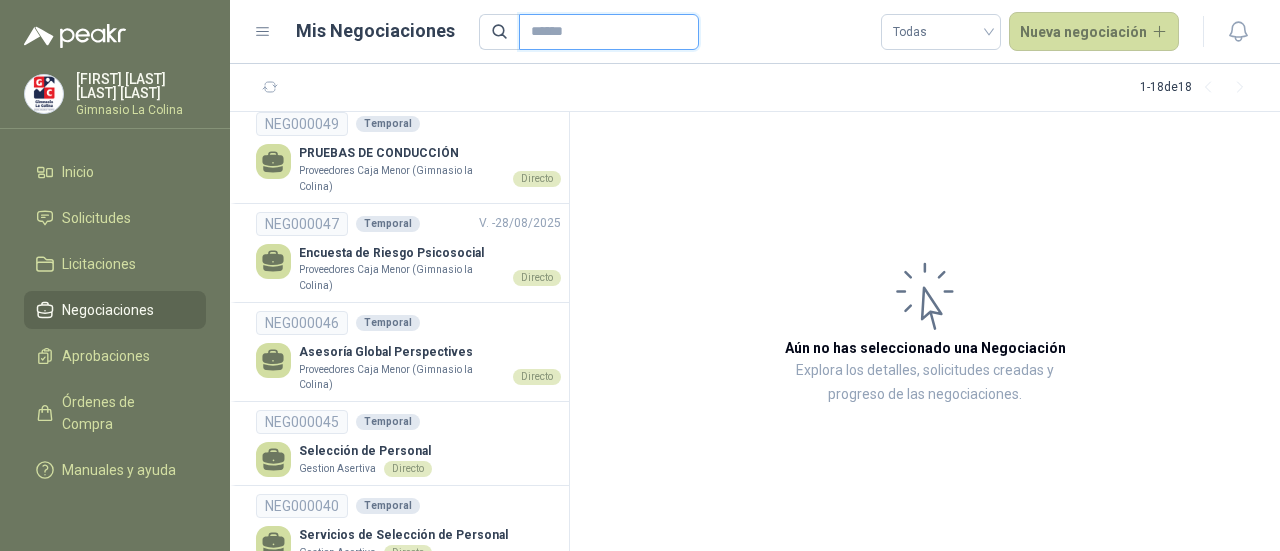 scroll, scrollTop: 478, scrollLeft: 0, axis: vertical 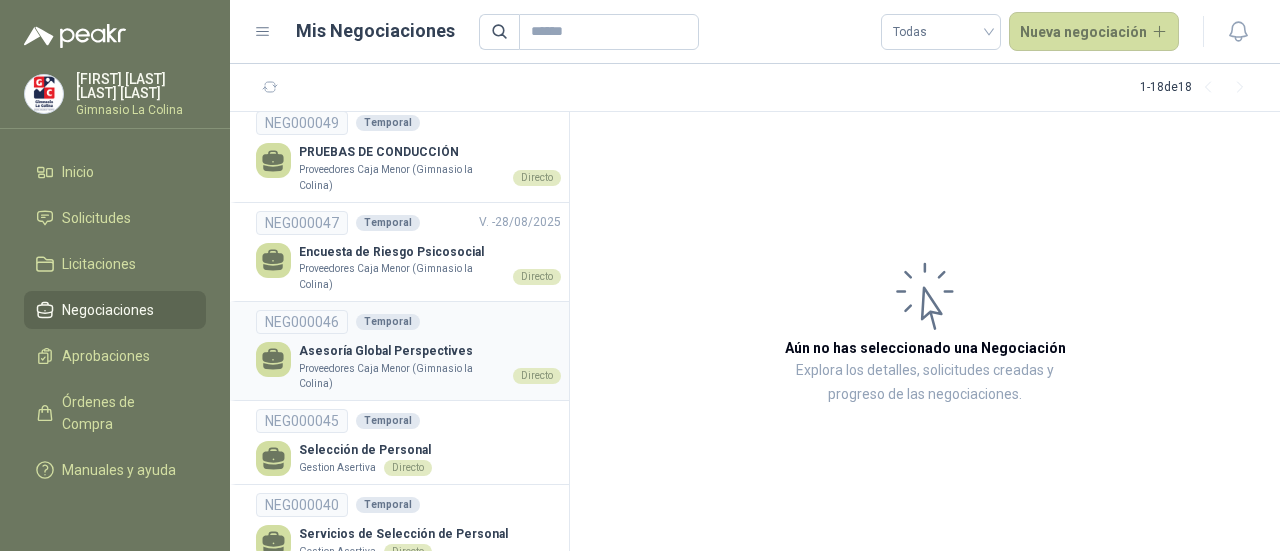 click on "Asesoría Global Perspectives" at bounding box center [430, 351] 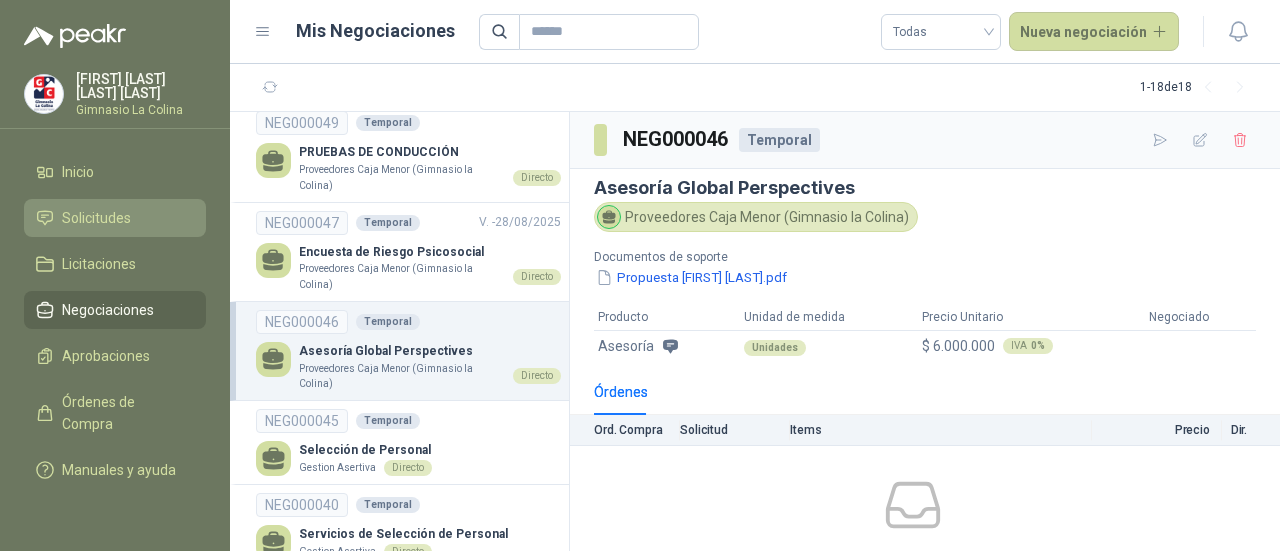 click on "Solicitudes" at bounding box center (96, 218) 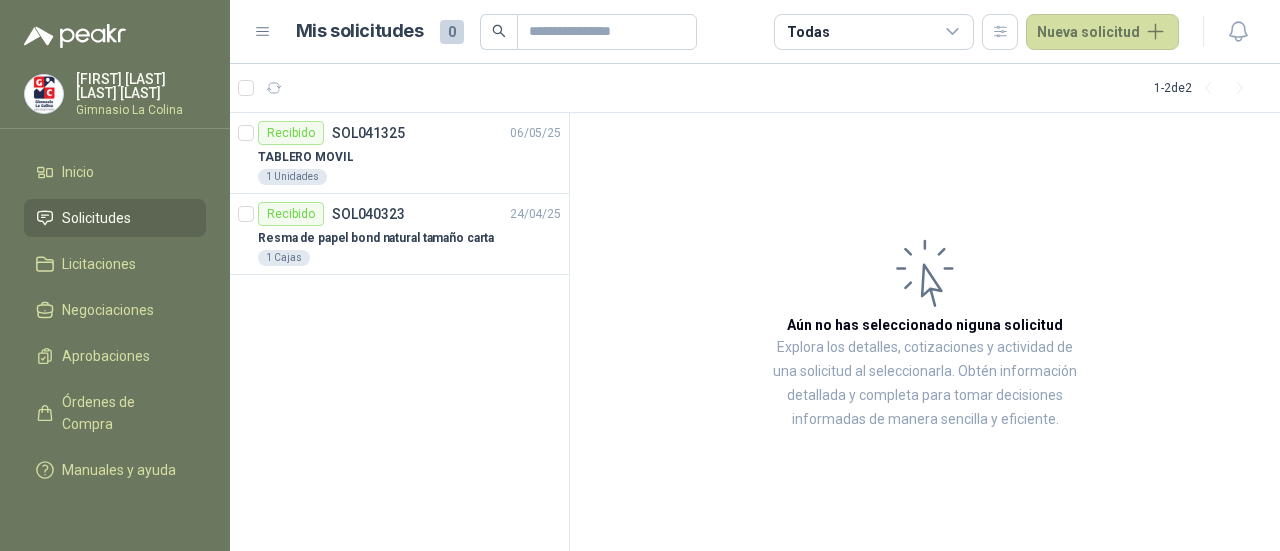 click on "Solicitudes" at bounding box center [96, 218] 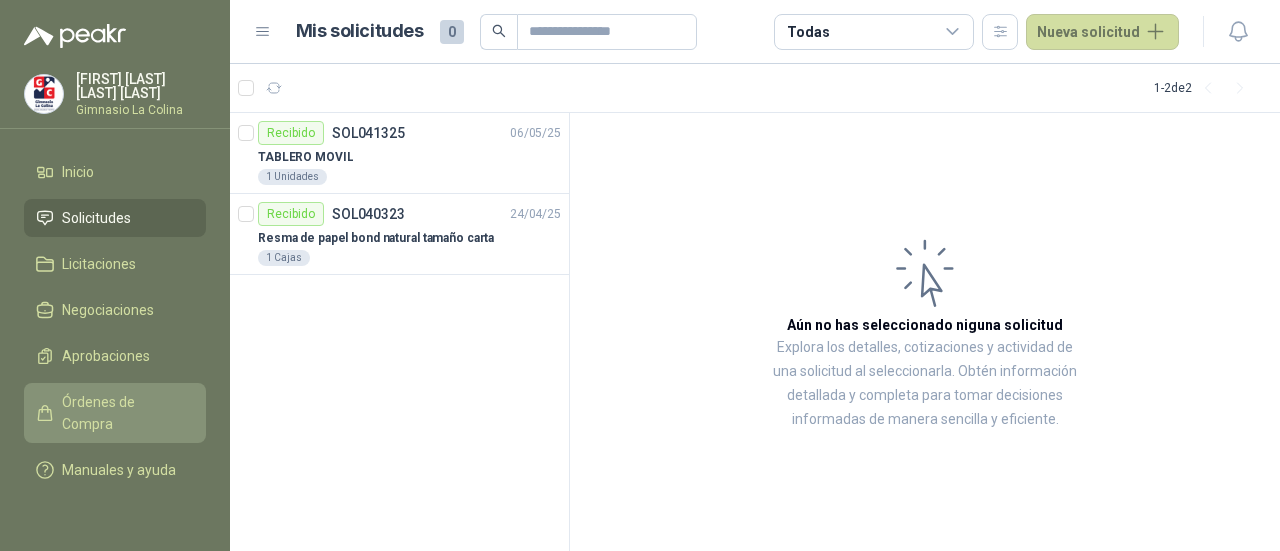 click on "Órdenes de Compra" at bounding box center (124, 413) 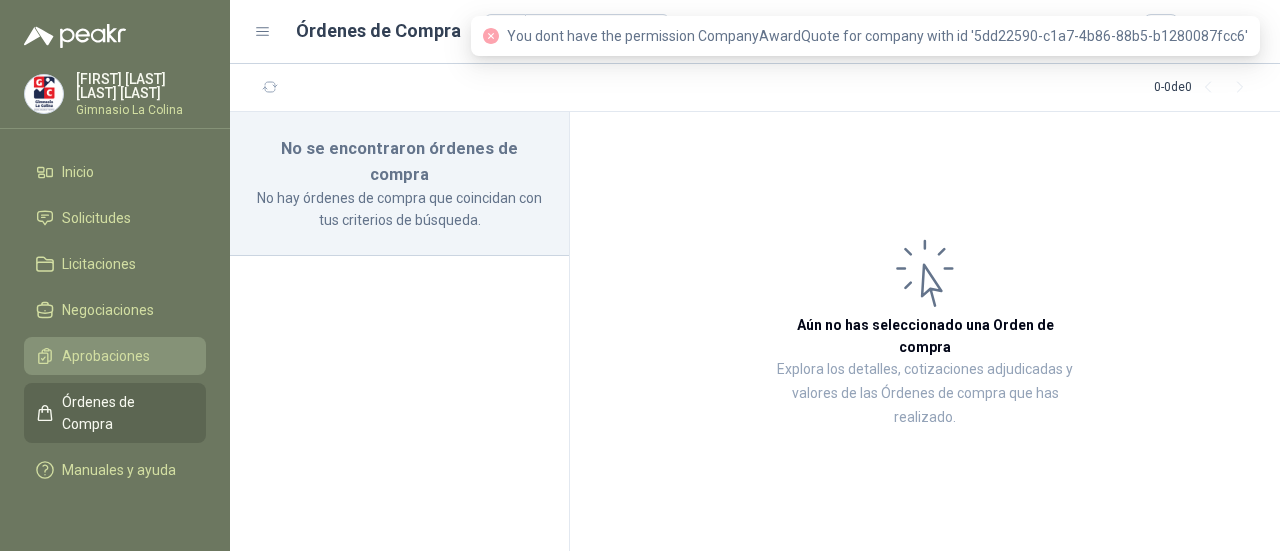 click on "Aprobaciones" at bounding box center (106, 356) 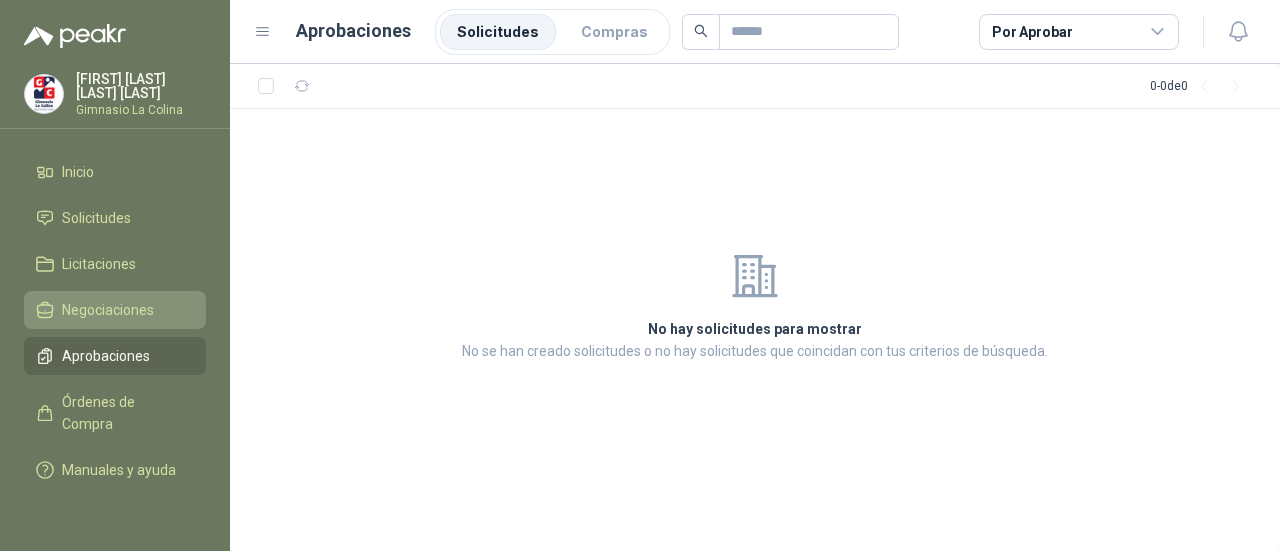 click on "Negociaciones" at bounding box center [108, 310] 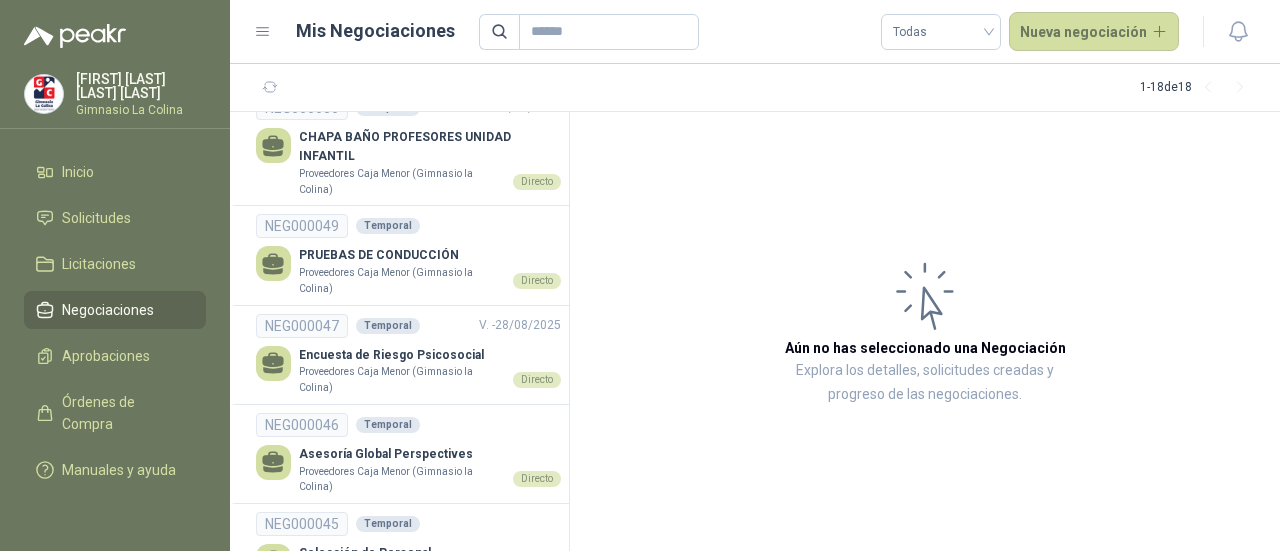 scroll, scrollTop: 0, scrollLeft: 0, axis: both 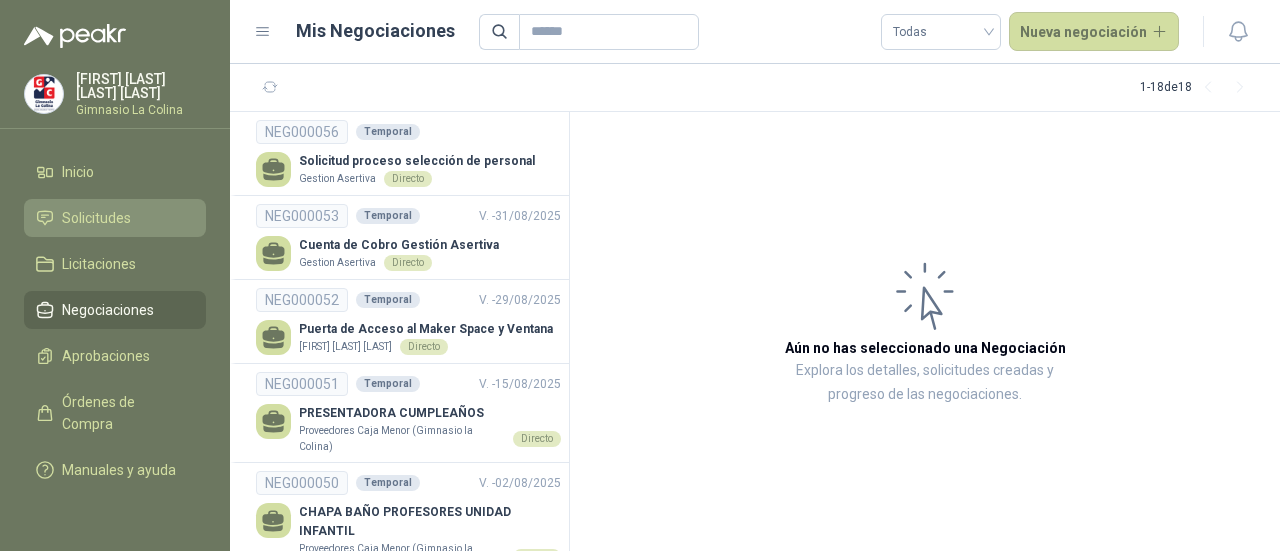 click on "Solicitudes" at bounding box center (96, 218) 